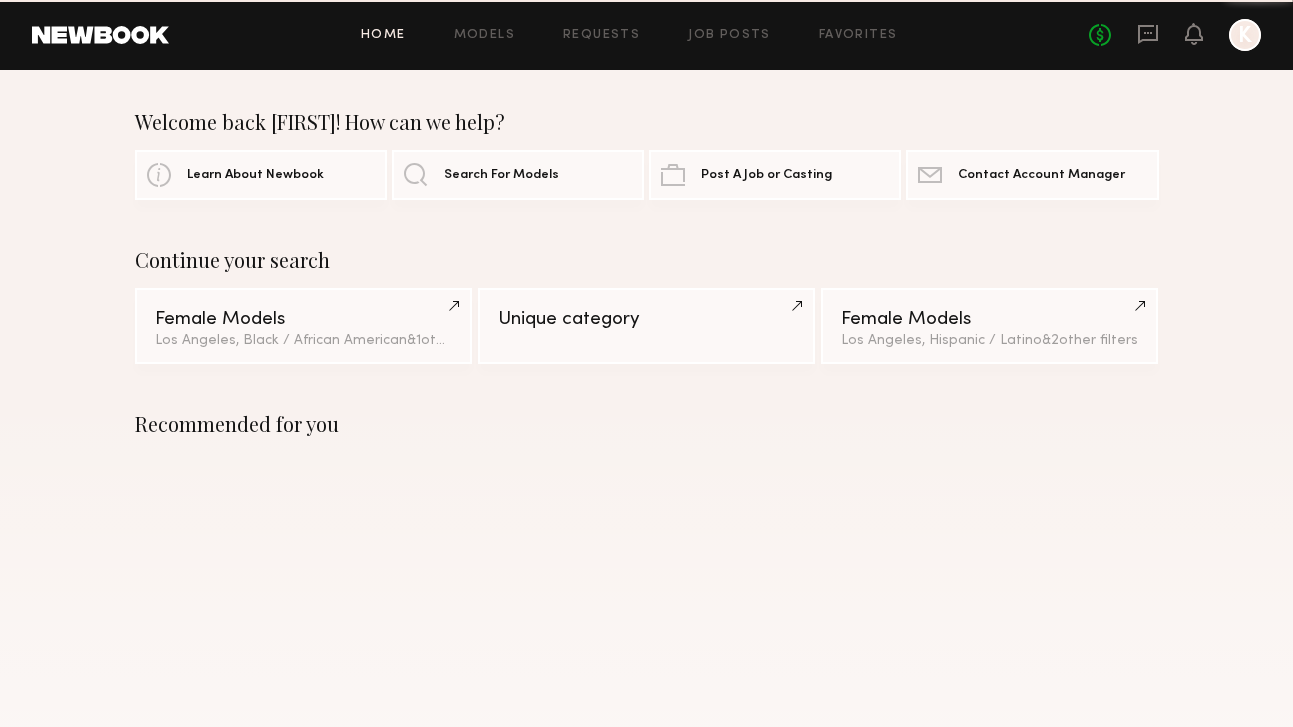 scroll, scrollTop: 0, scrollLeft: 0, axis: both 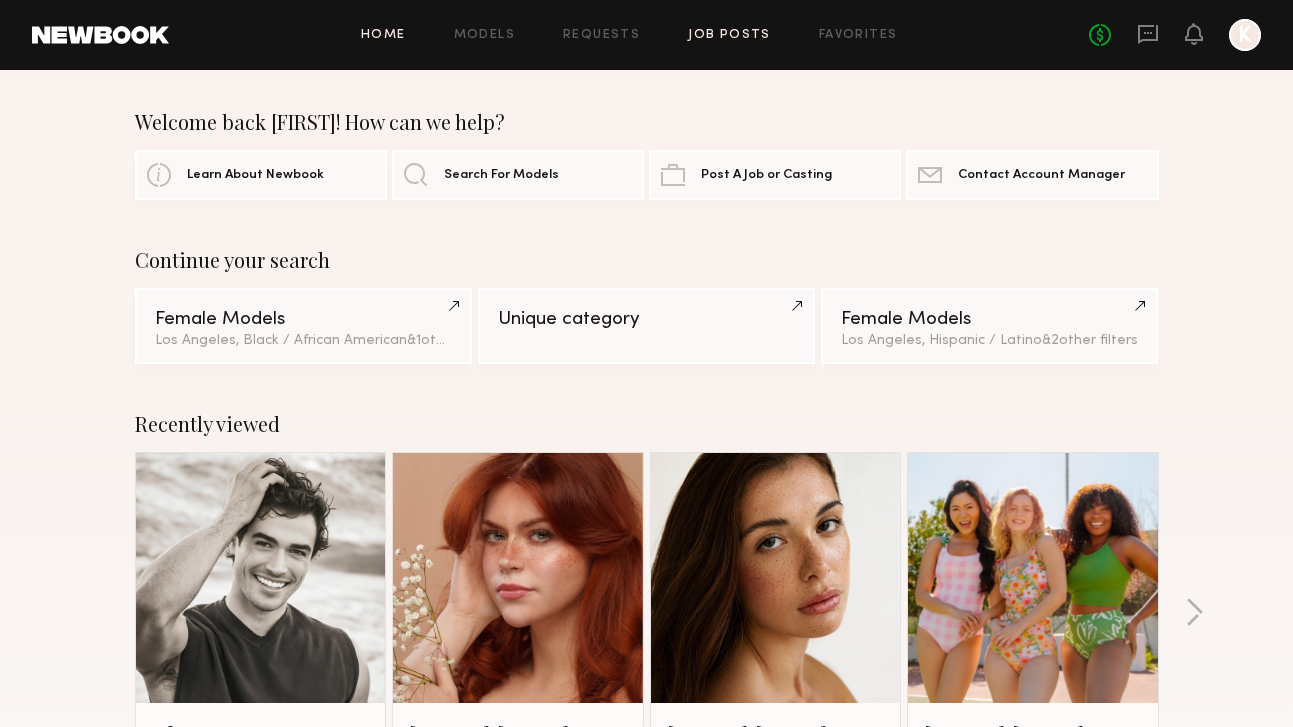 click on "Job Posts" 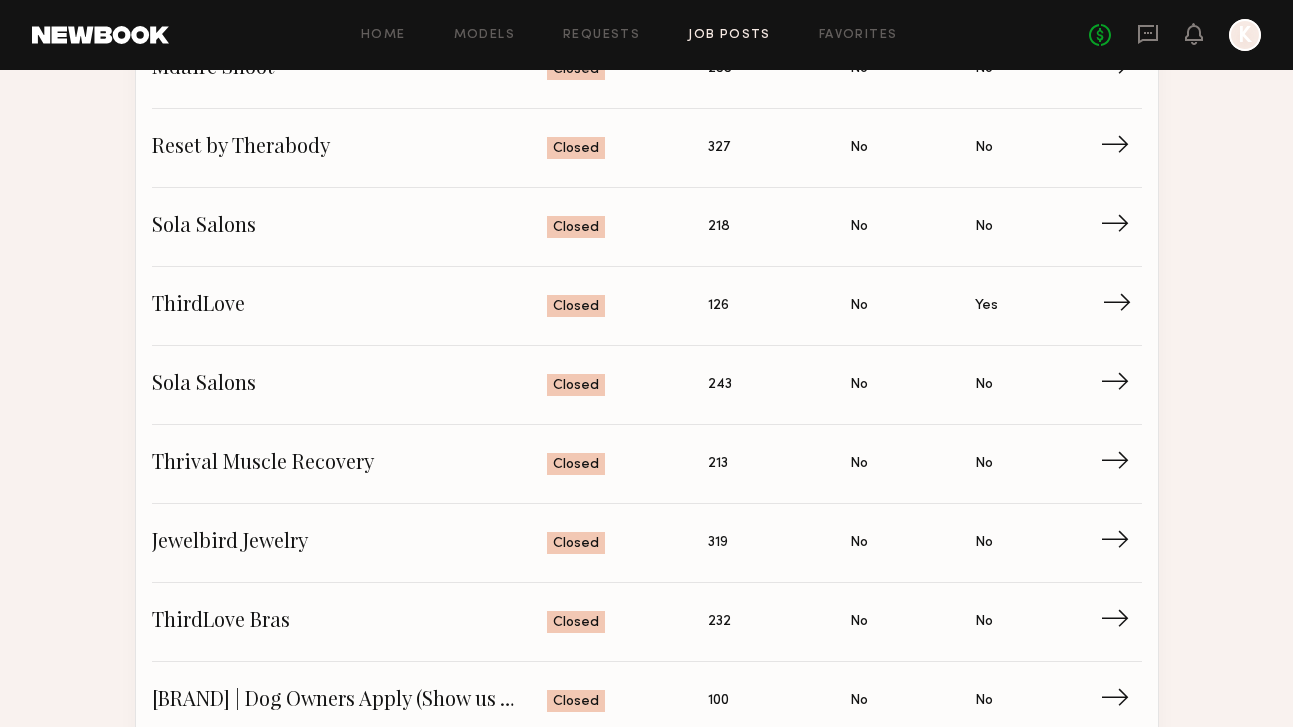 scroll, scrollTop: 2182, scrollLeft: 0, axis: vertical 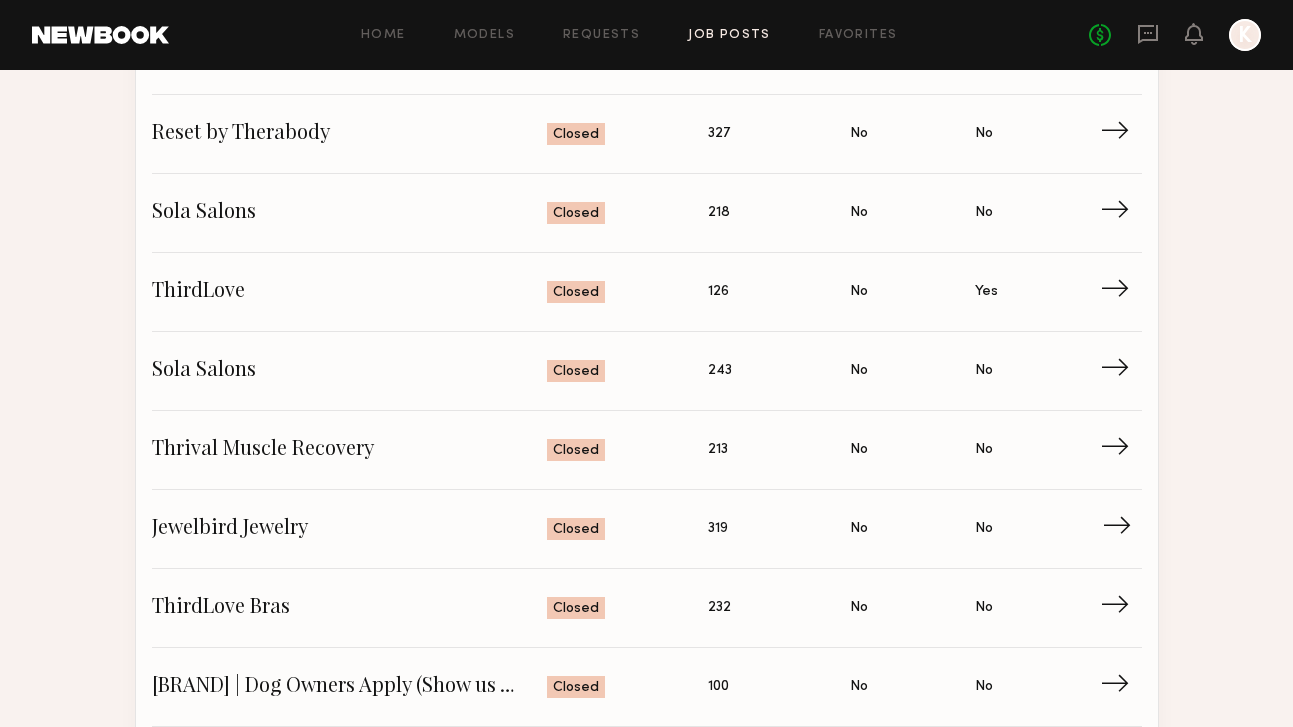 click on "Jewelbird Jewelry" 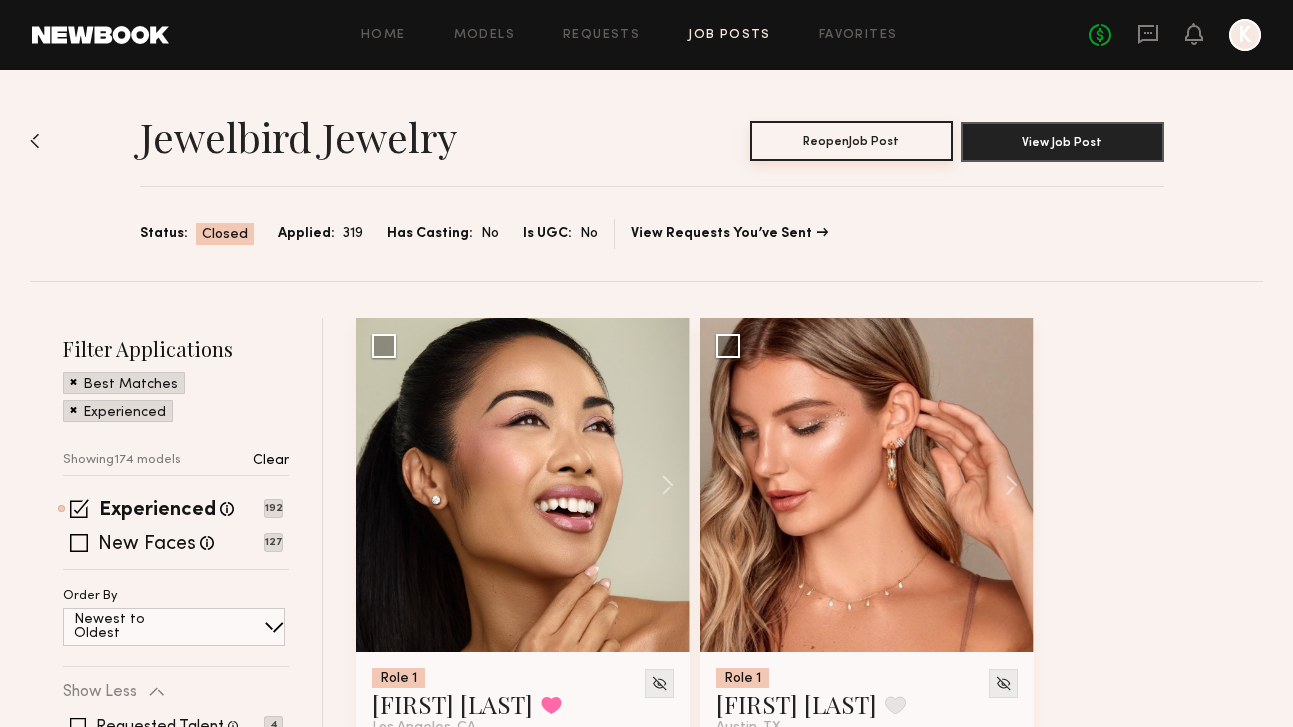 scroll, scrollTop: 0, scrollLeft: 0, axis: both 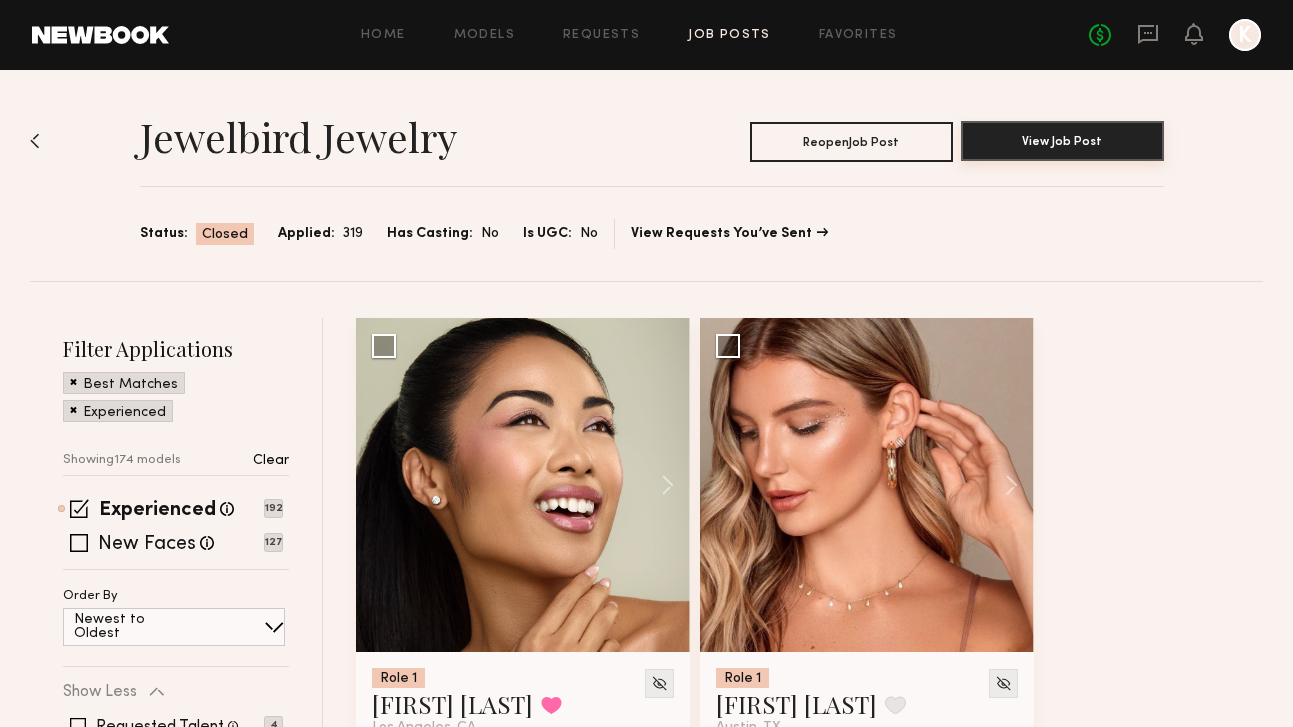 click on "View Job Post" 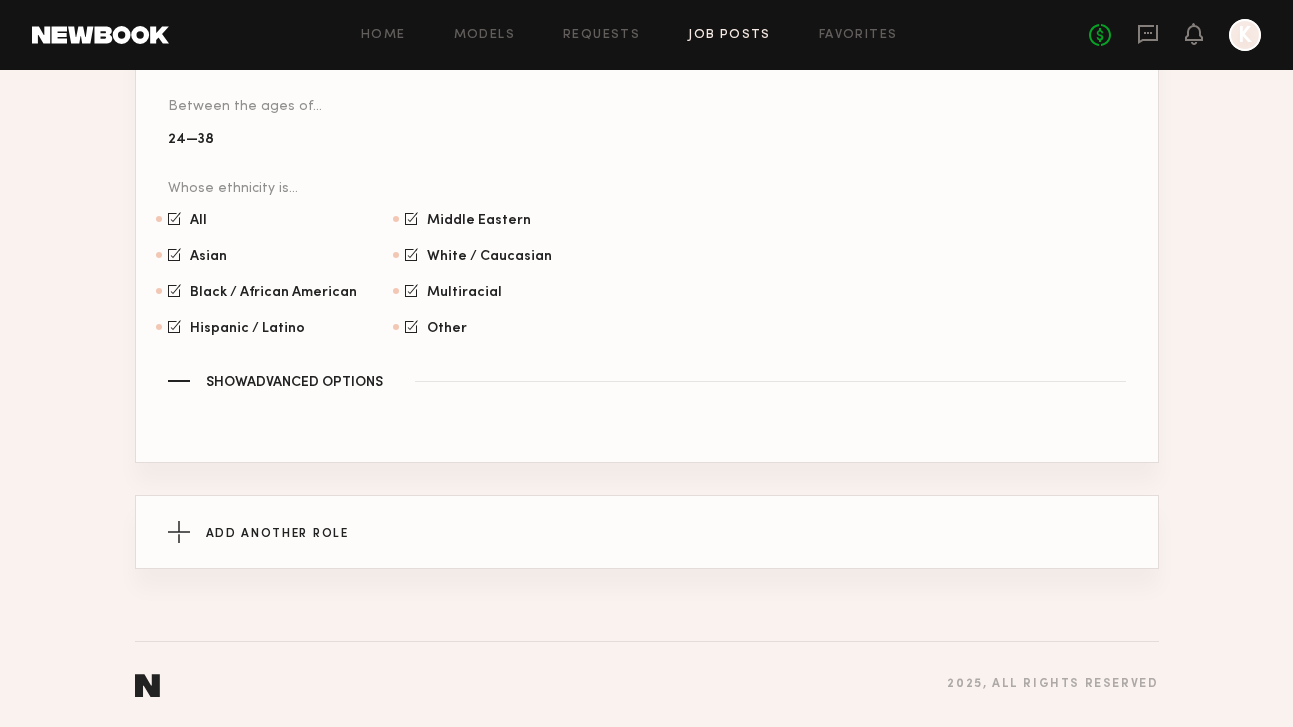 scroll, scrollTop: 1224, scrollLeft: 0, axis: vertical 